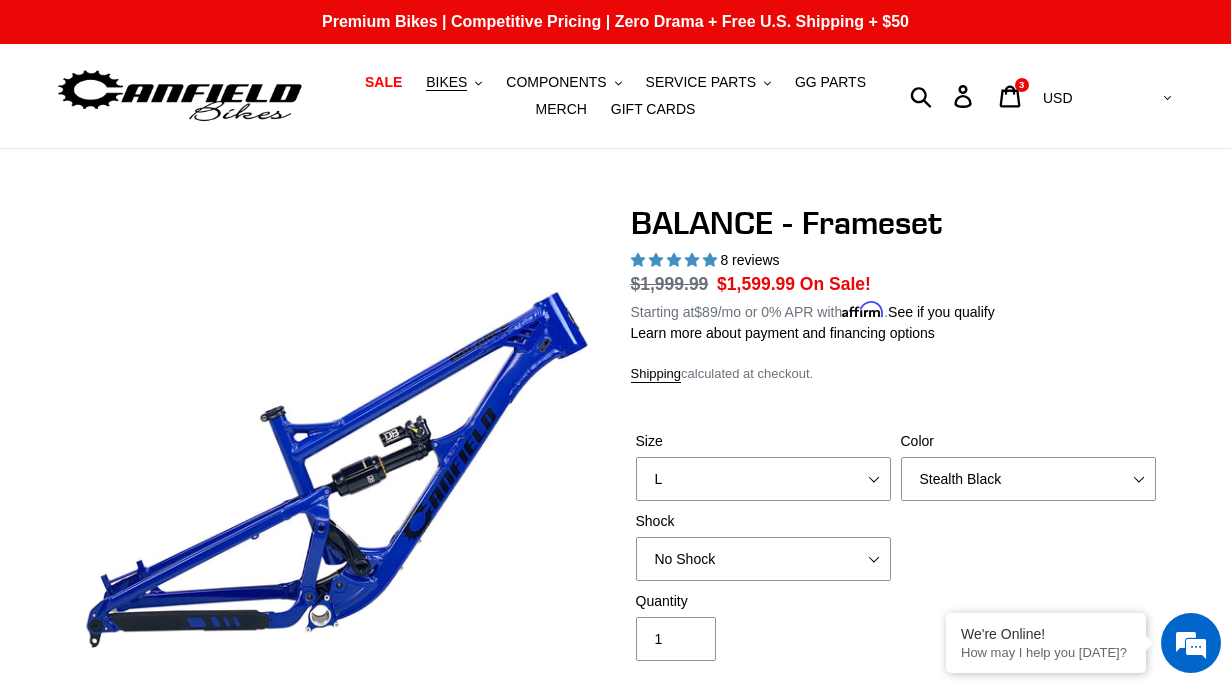 select on "highest-rating" 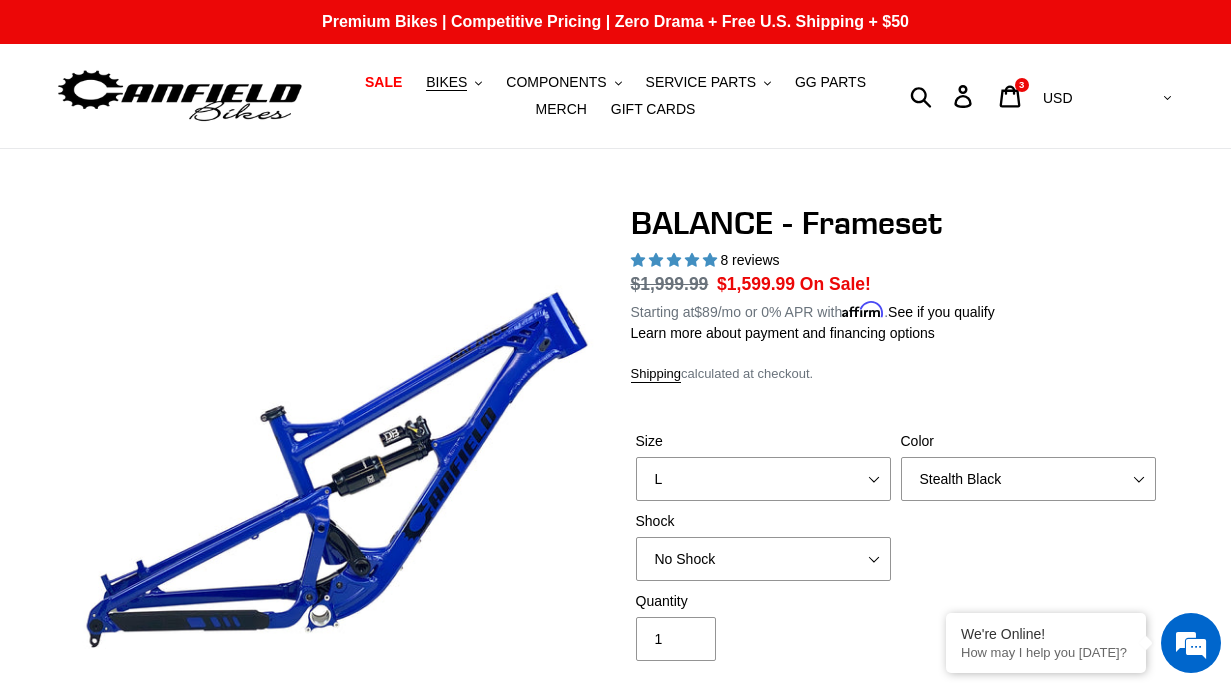 scroll, scrollTop: 188, scrollLeft: 0, axis: vertical 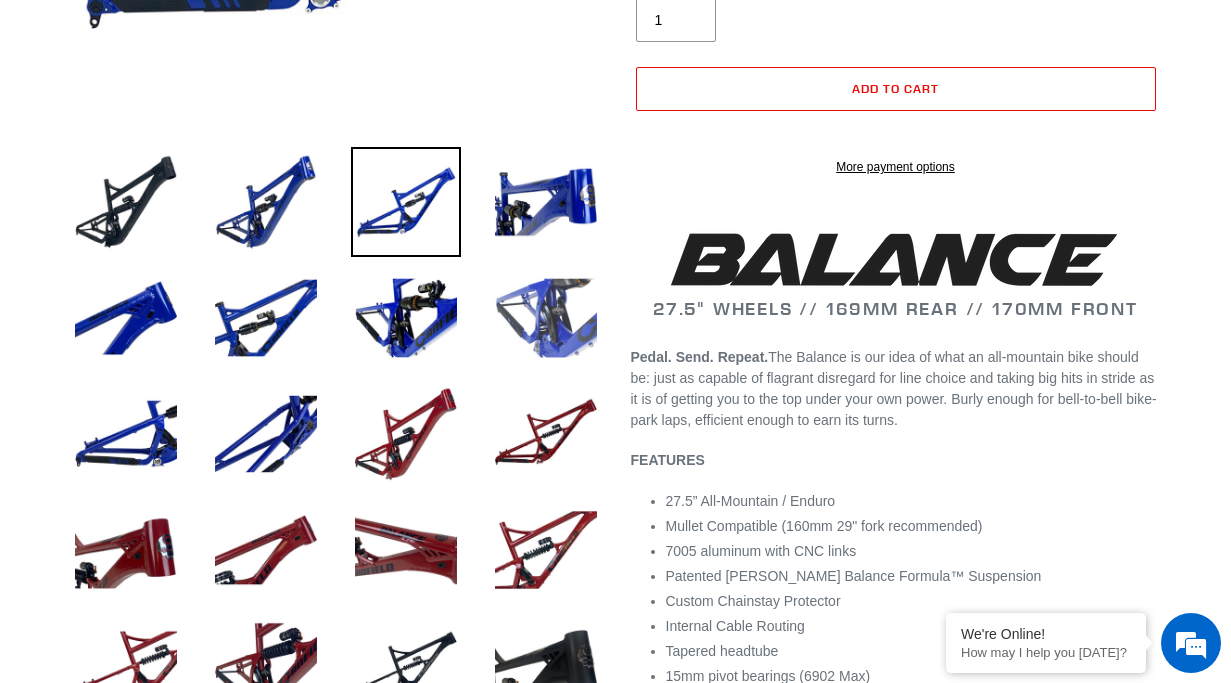 click at bounding box center (546, 318) 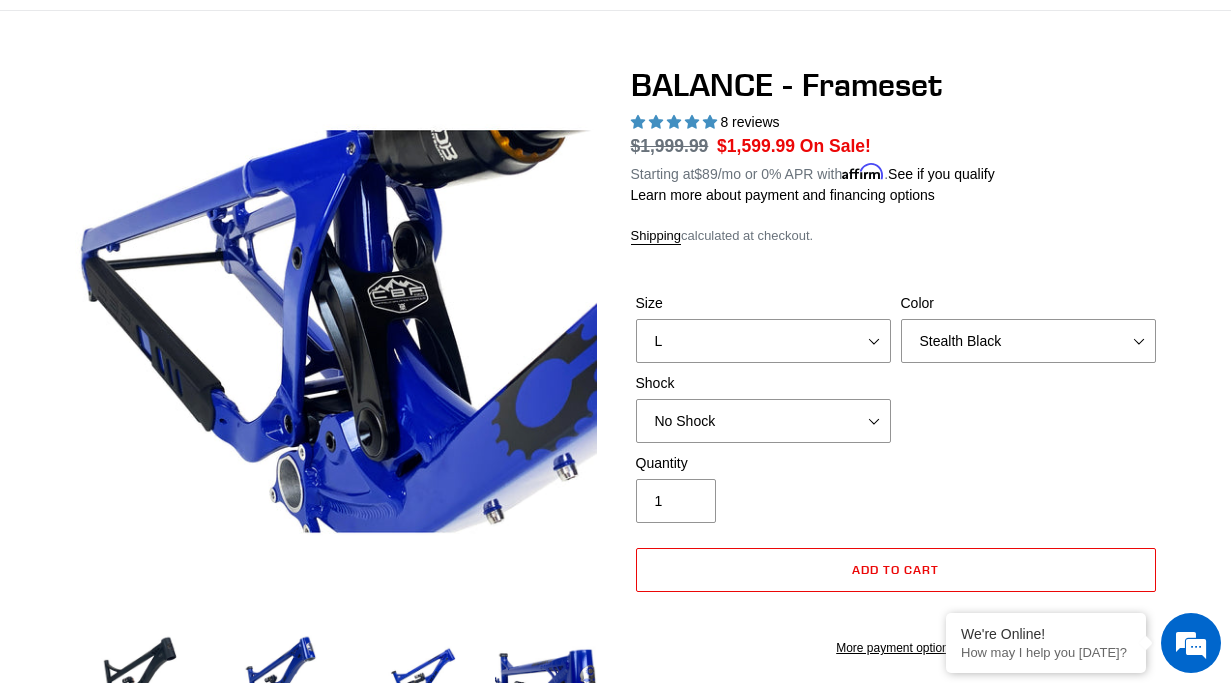 scroll, scrollTop: 15, scrollLeft: 0, axis: vertical 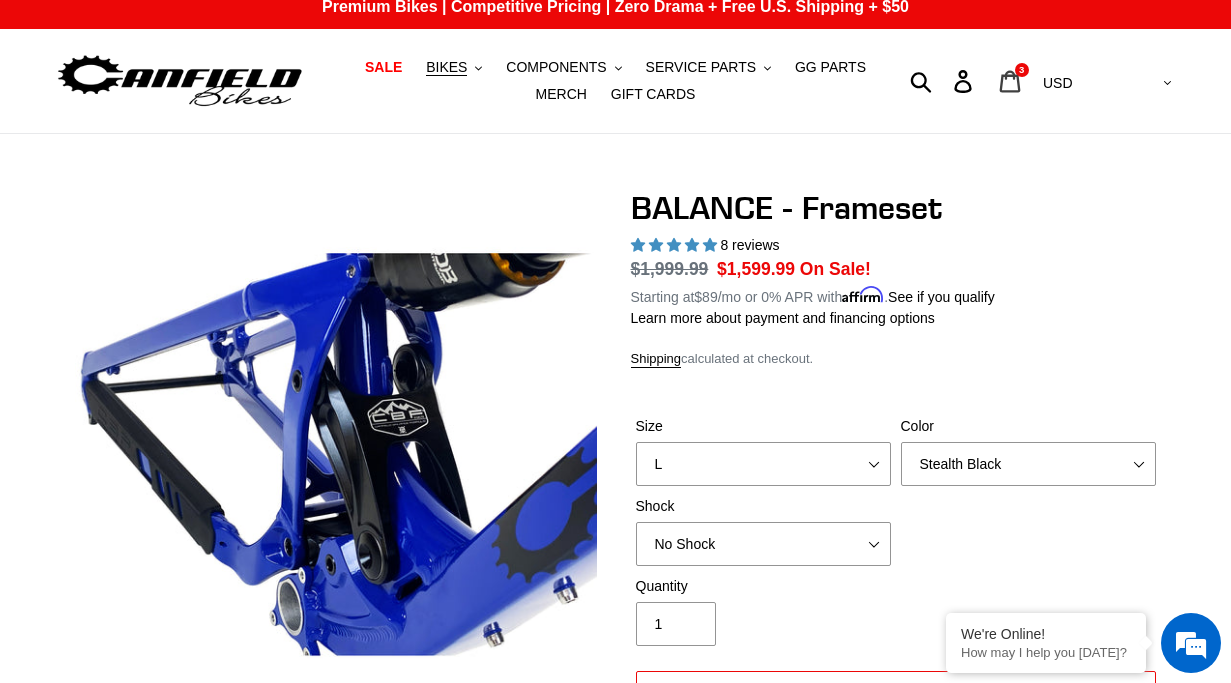 click 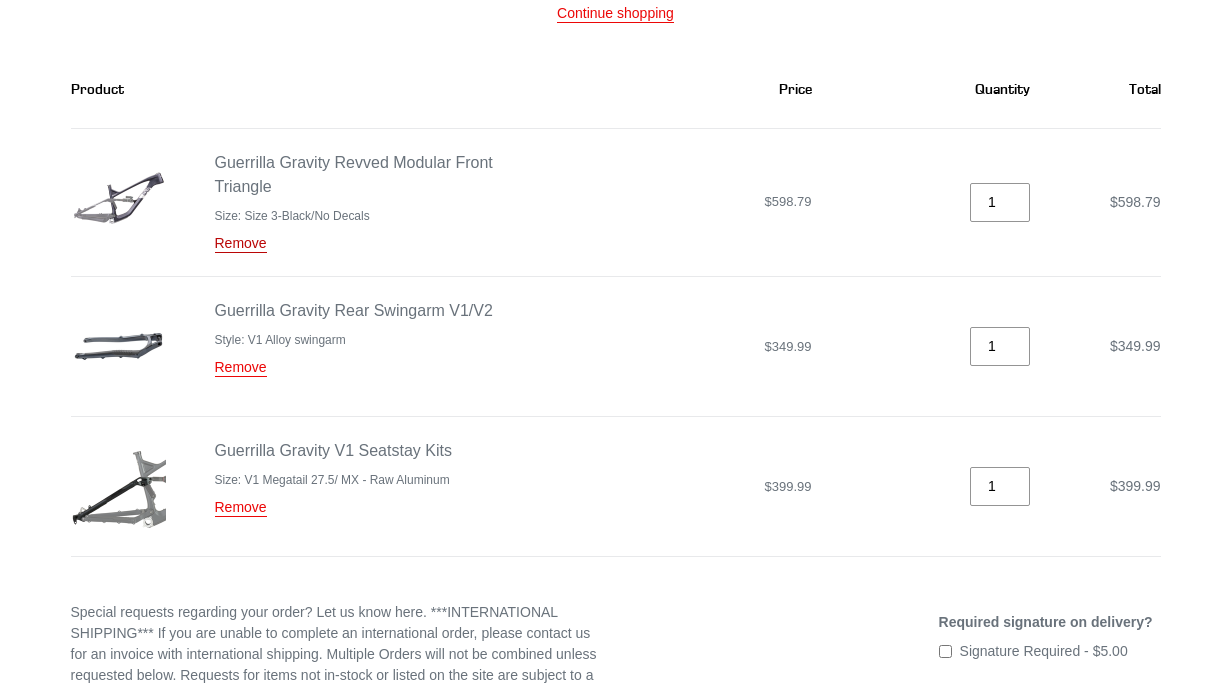 scroll, scrollTop: 255, scrollLeft: 0, axis: vertical 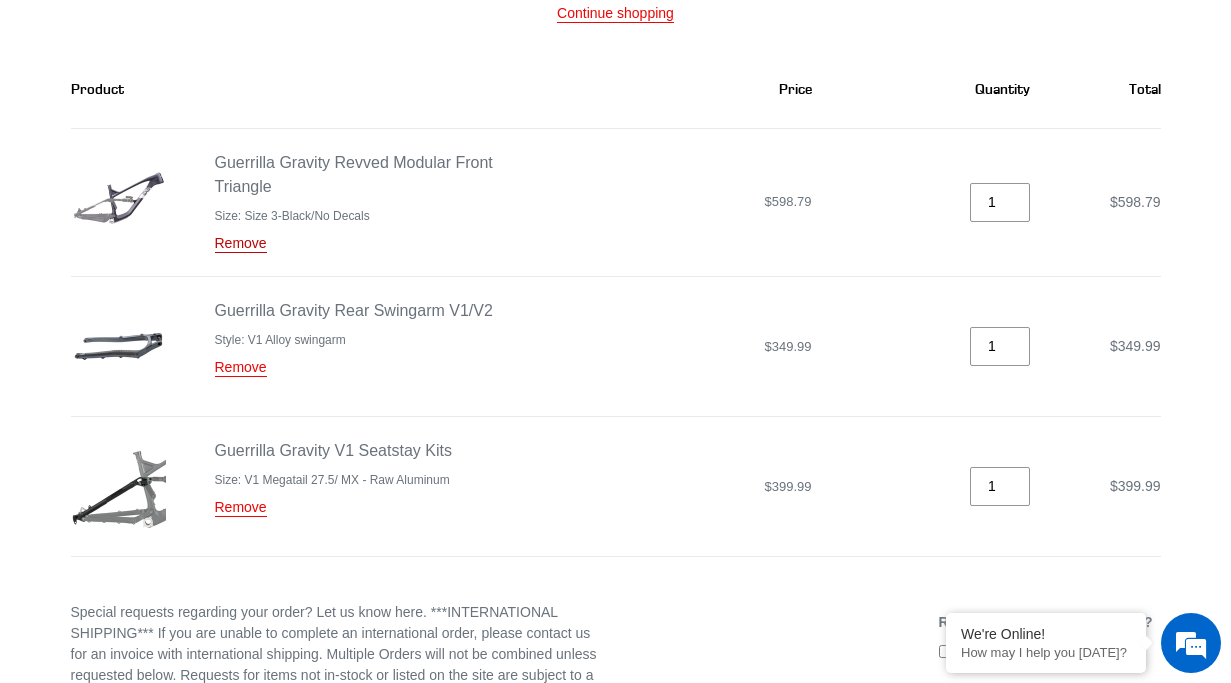 click on "Remove" at bounding box center (241, 244) 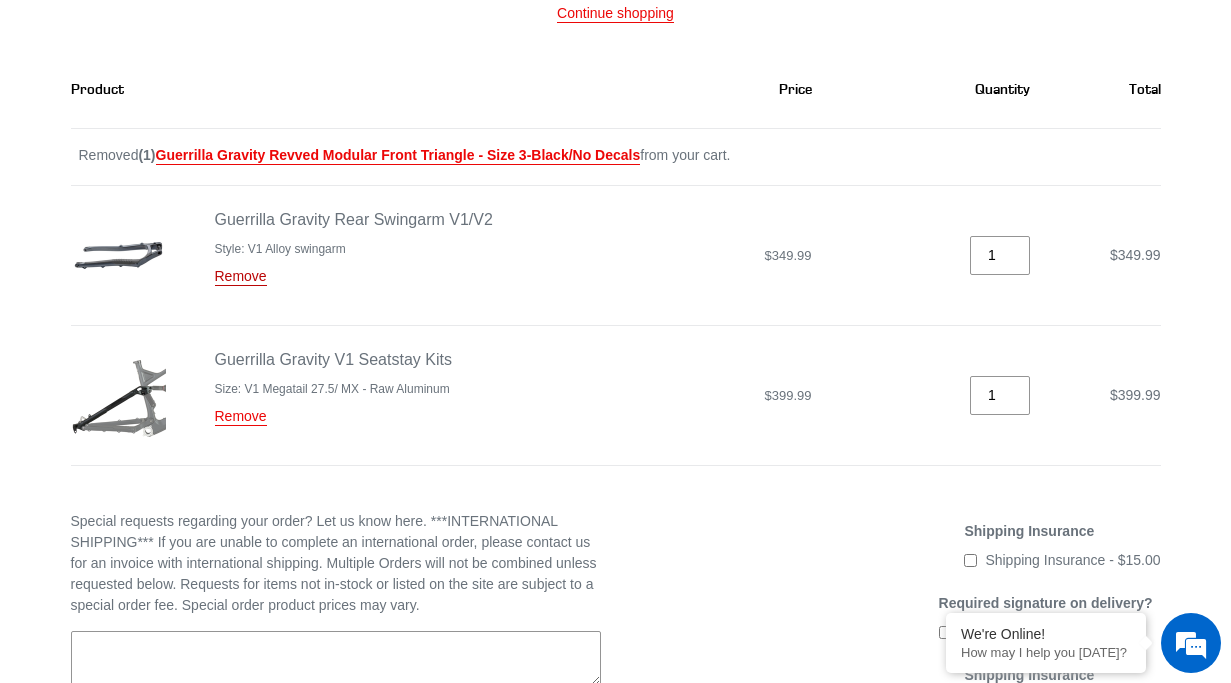 click on "Remove" at bounding box center (241, 277) 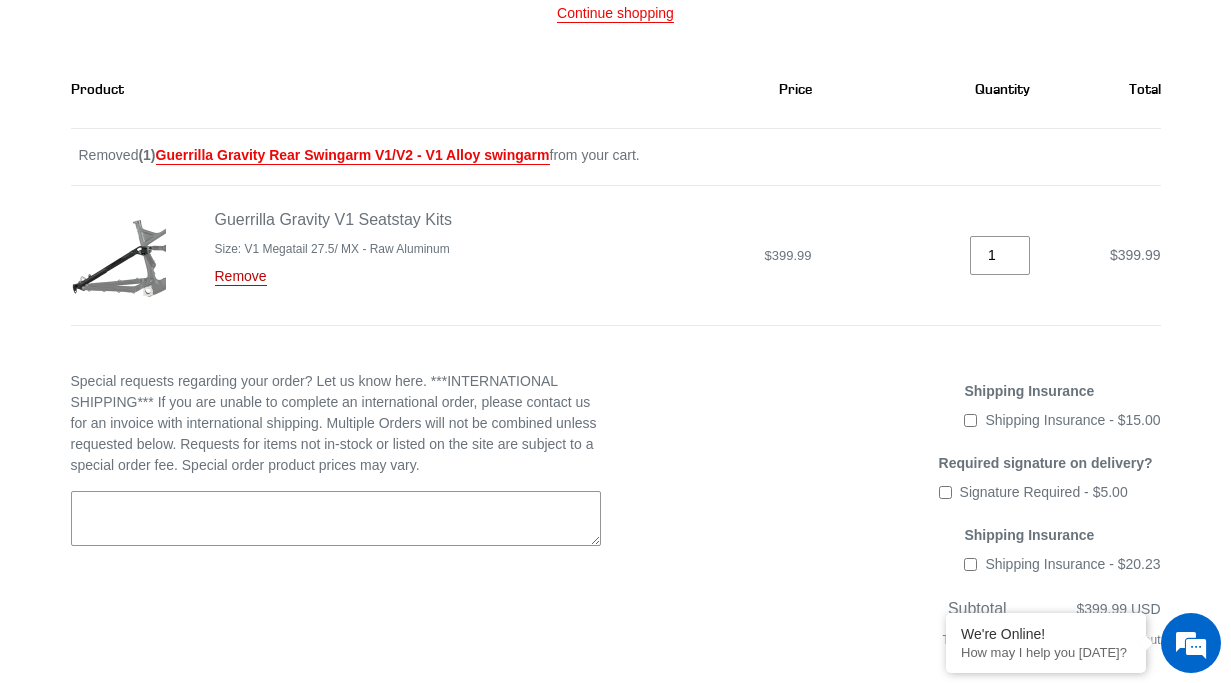 click on "Remove" at bounding box center [241, 277] 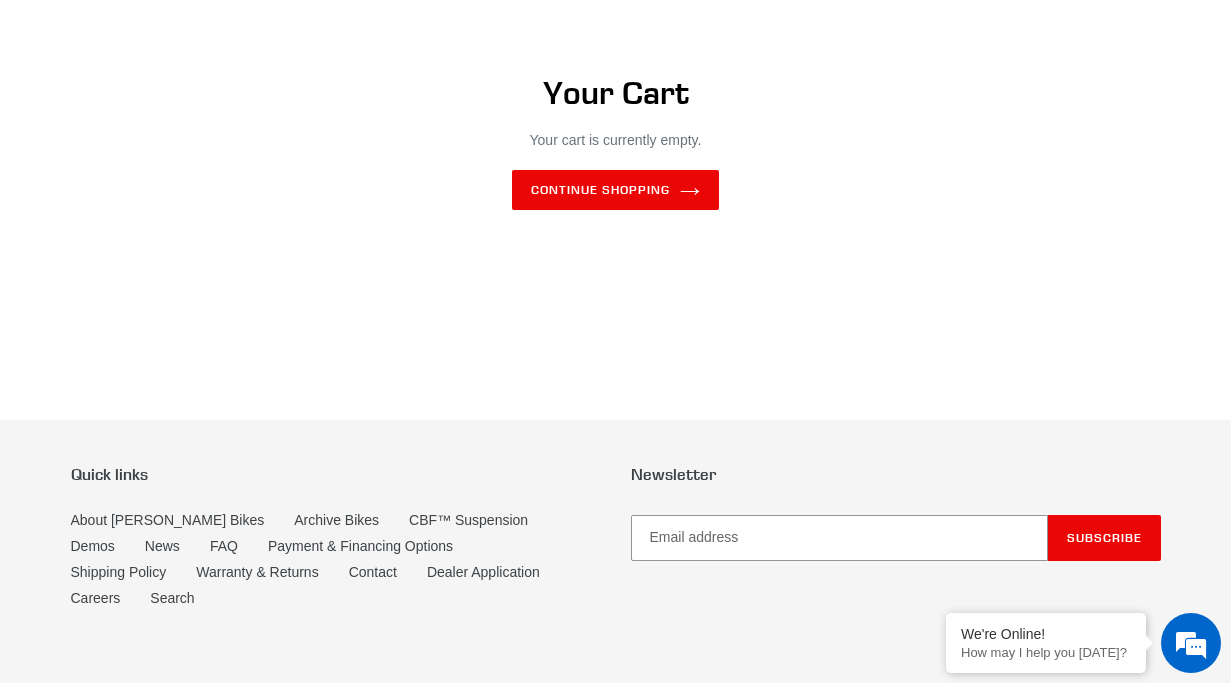 scroll, scrollTop: 0, scrollLeft: 0, axis: both 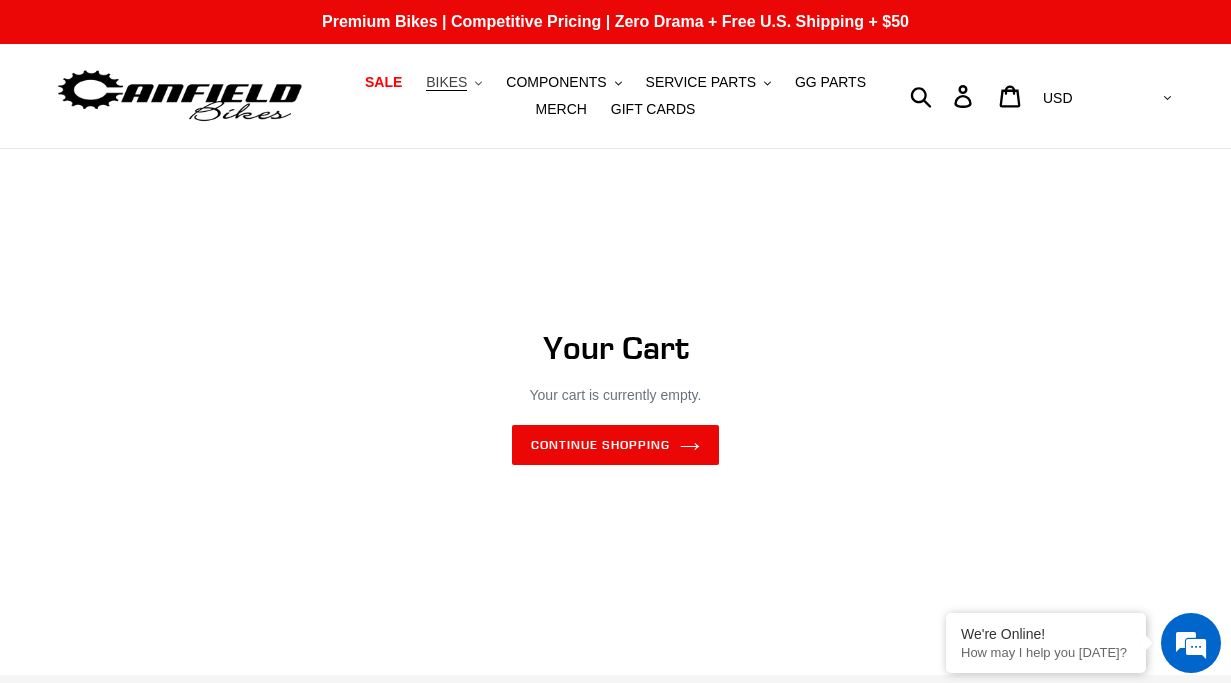 click on "BIKES .cls-1{fill:#231f20}" at bounding box center [454, 82] 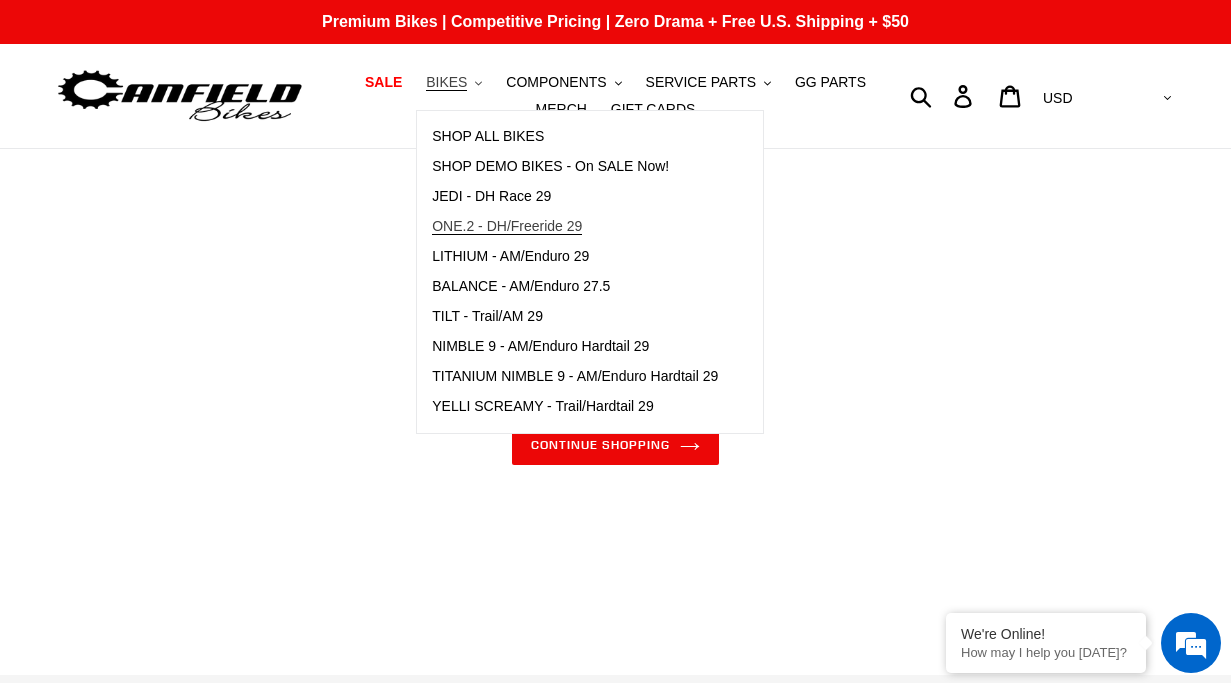 scroll, scrollTop: 0, scrollLeft: 0, axis: both 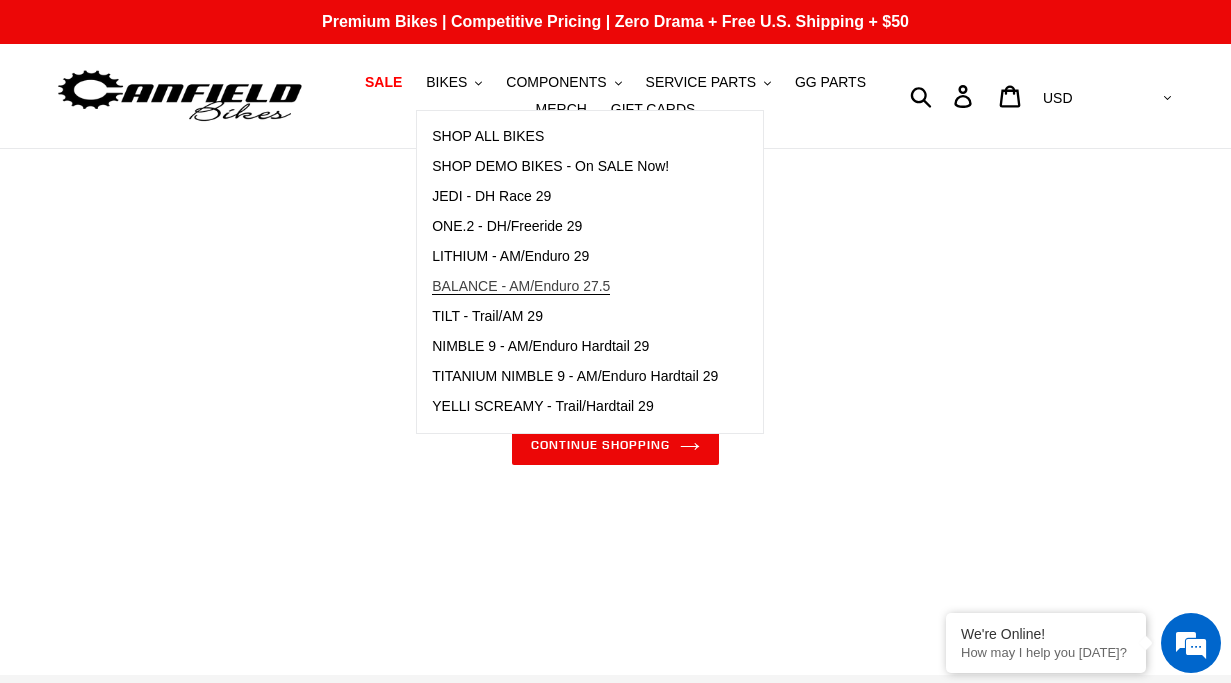 click on "BALANCE - AM/Enduro 27.5" at bounding box center [521, 286] 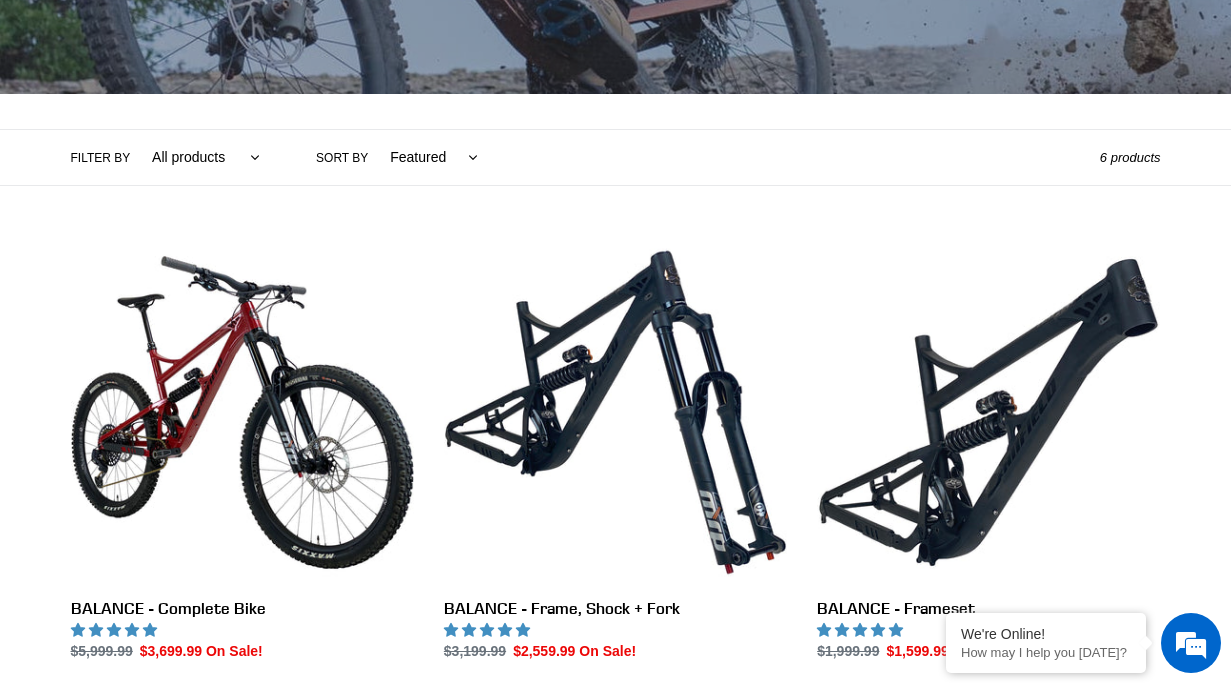scroll, scrollTop: 501, scrollLeft: 0, axis: vertical 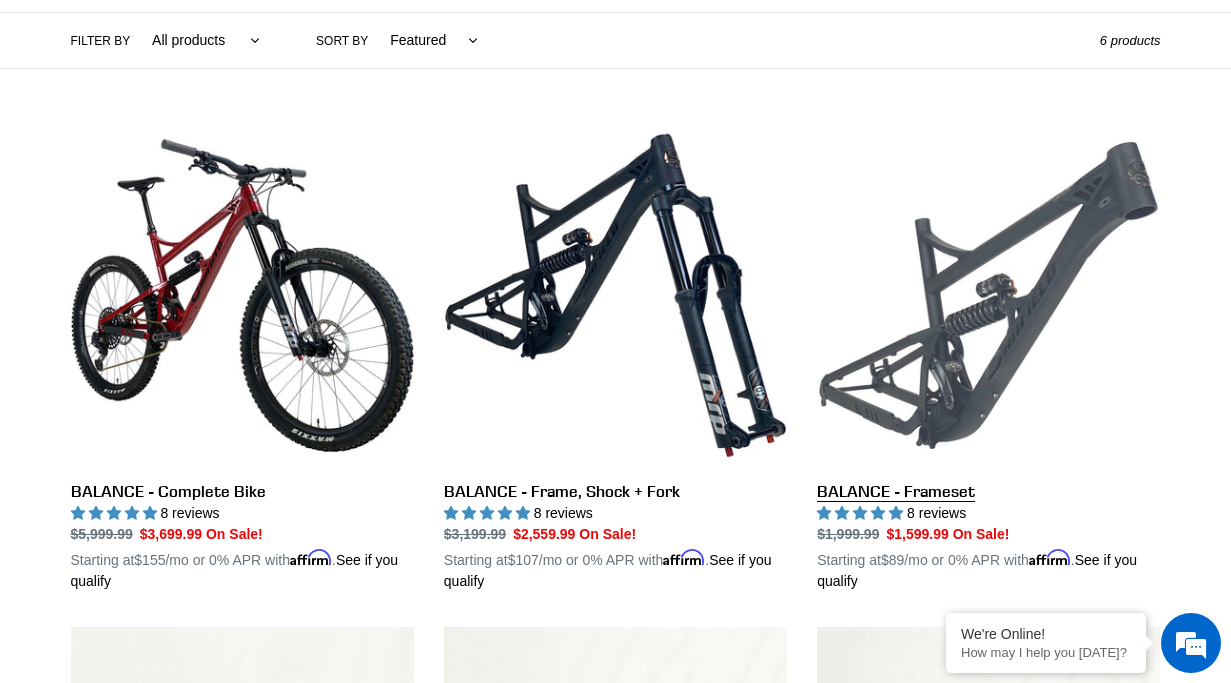 click on "BALANCE - Frameset" at bounding box center [988, 358] 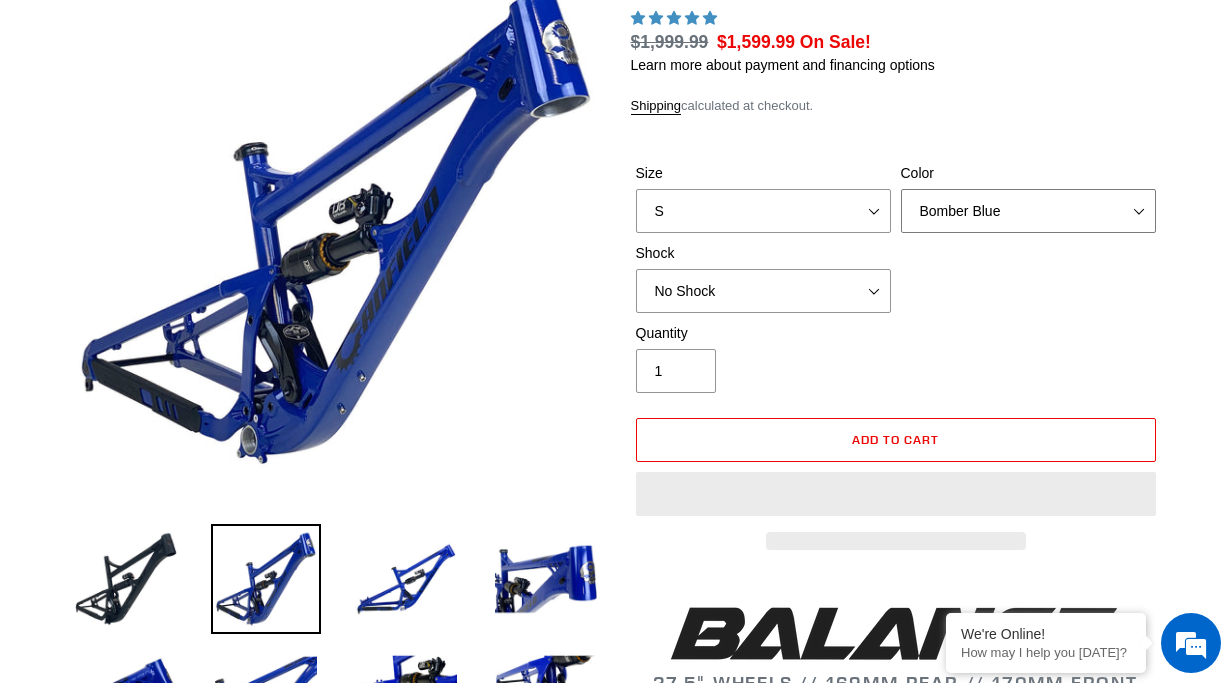 click on "Bomber Blue
Goat's Blood
Stealth Black" at bounding box center [1028, 211] 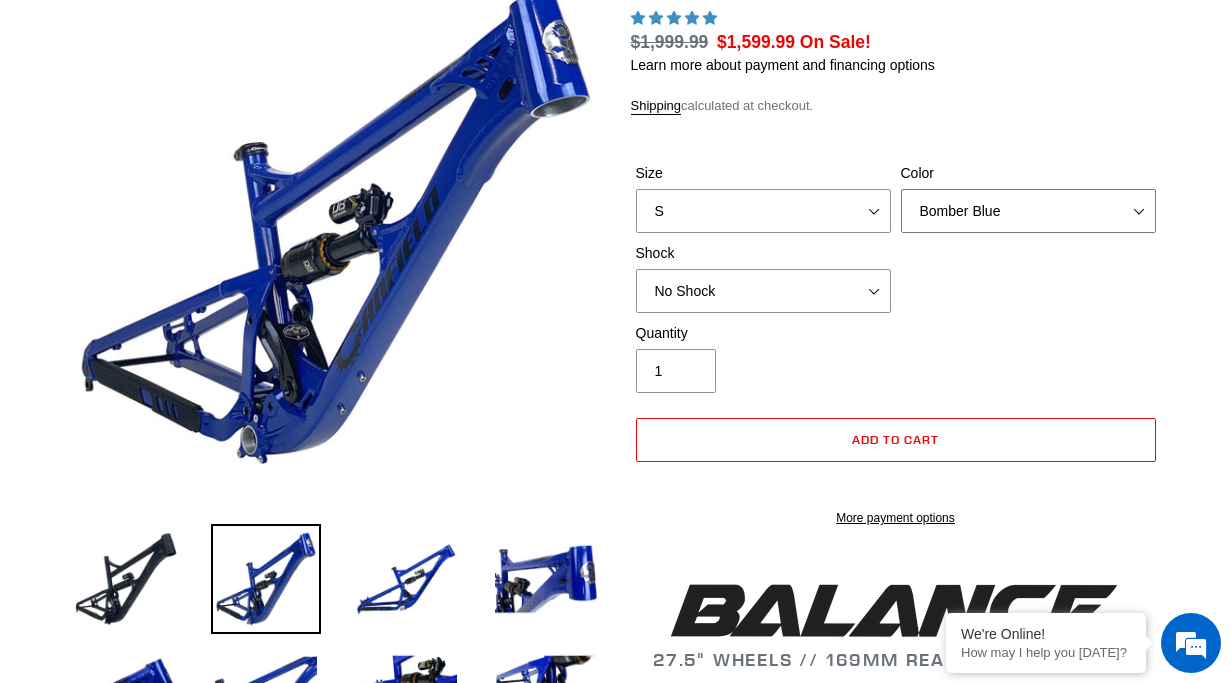 scroll, scrollTop: 0, scrollLeft: 0, axis: both 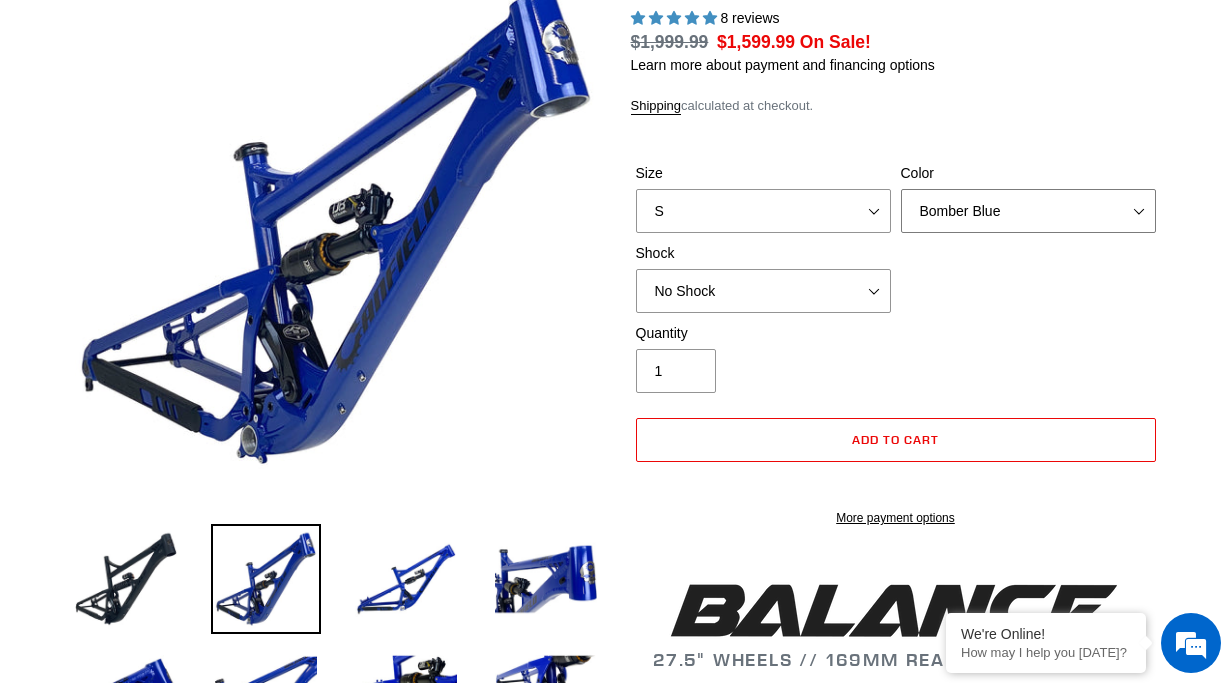 select on "highest-rating" 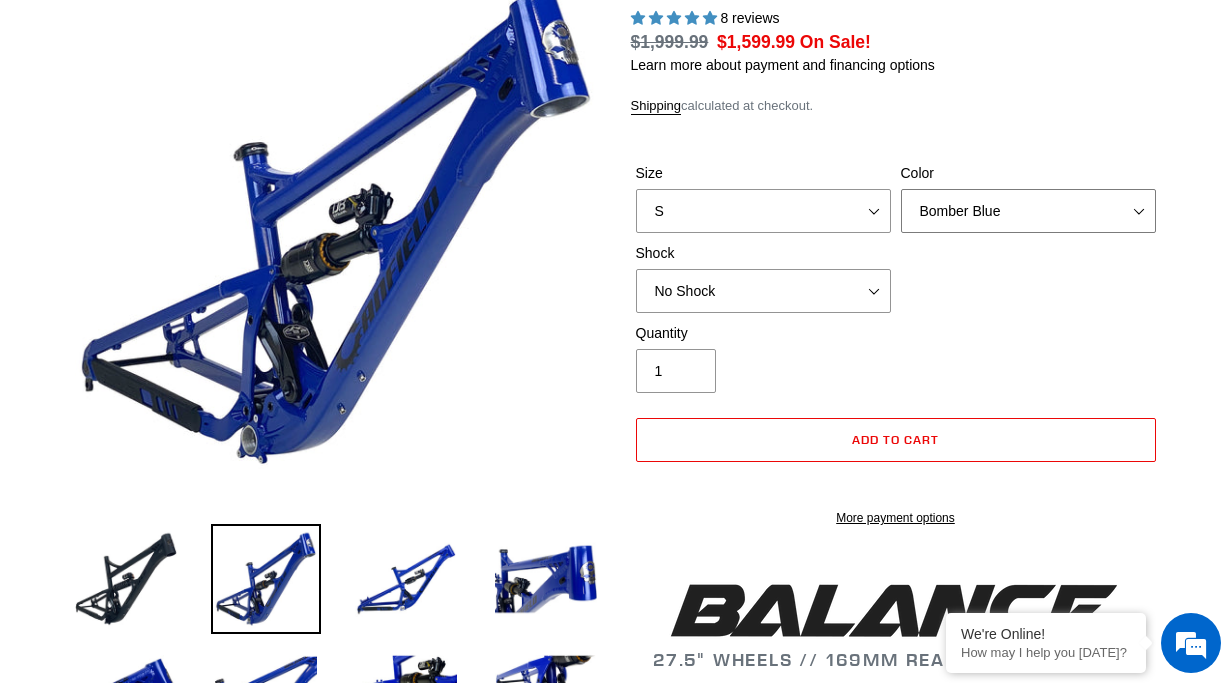 select on "Stealth Black" 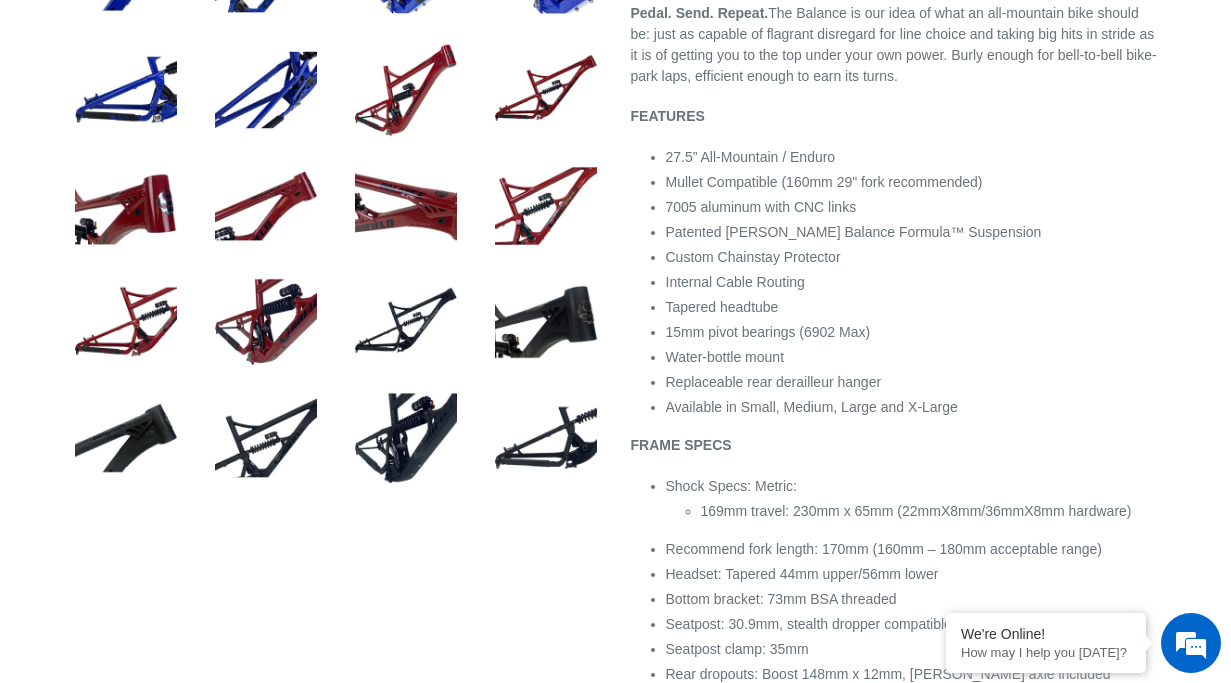 scroll, scrollTop: 980, scrollLeft: 0, axis: vertical 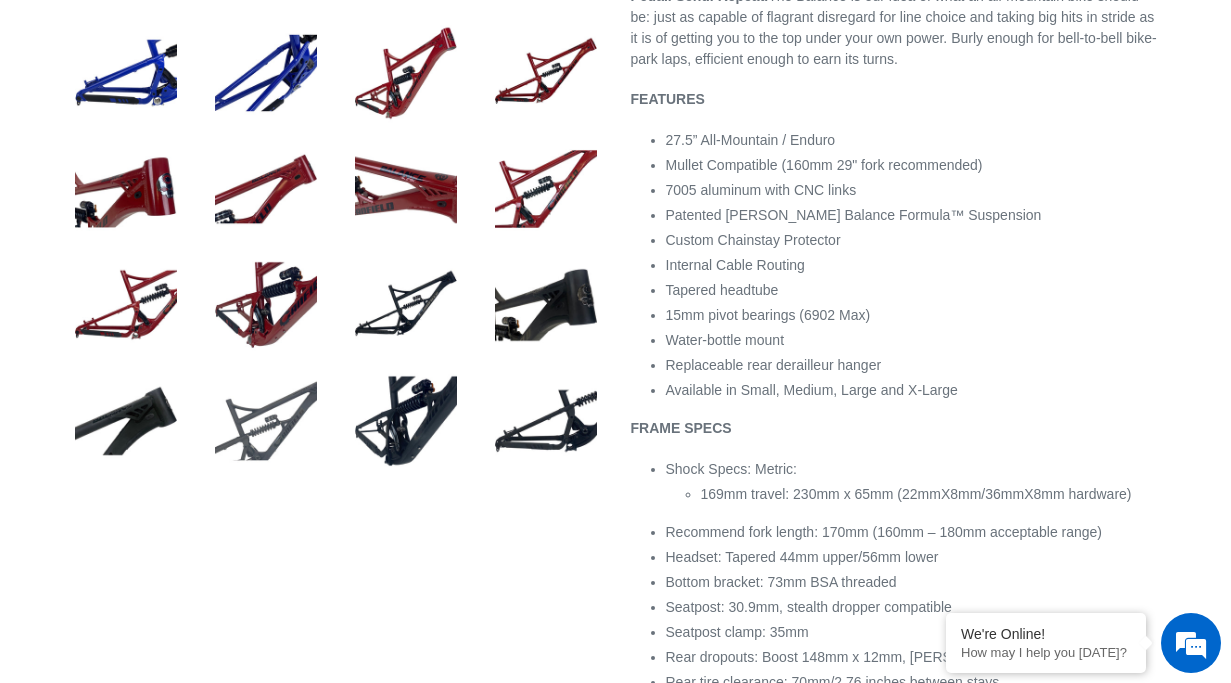 click at bounding box center (266, 421) 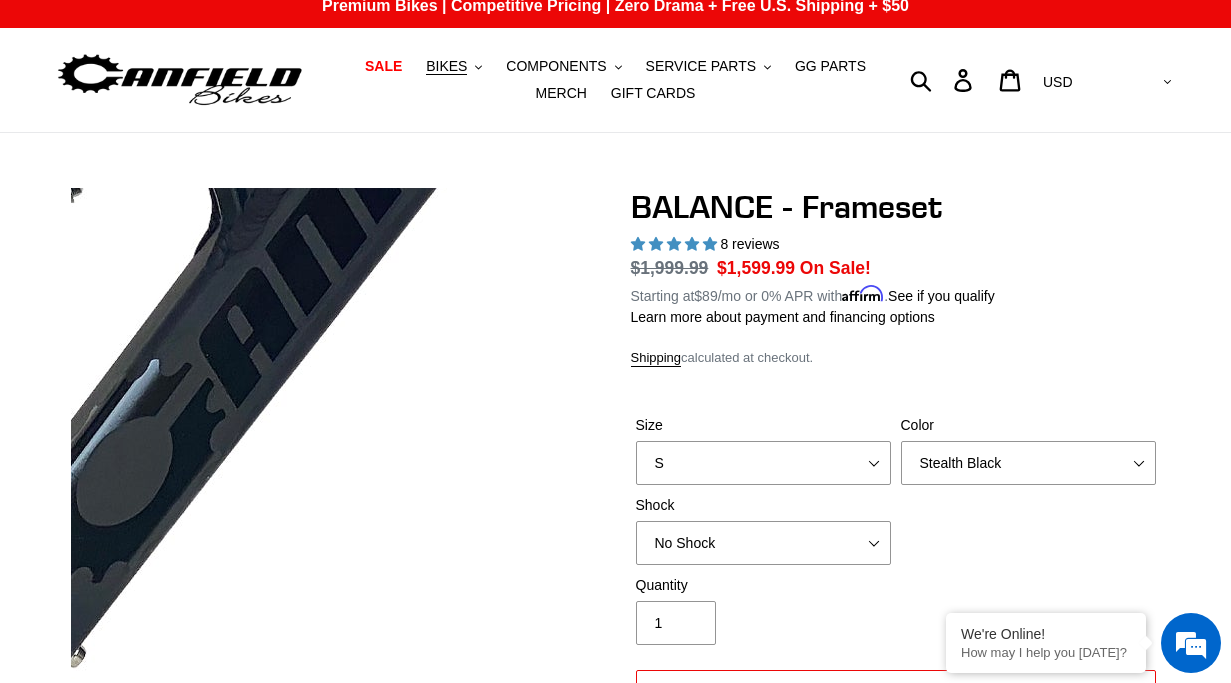 scroll, scrollTop: 0, scrollLeft: 0, axis: both 